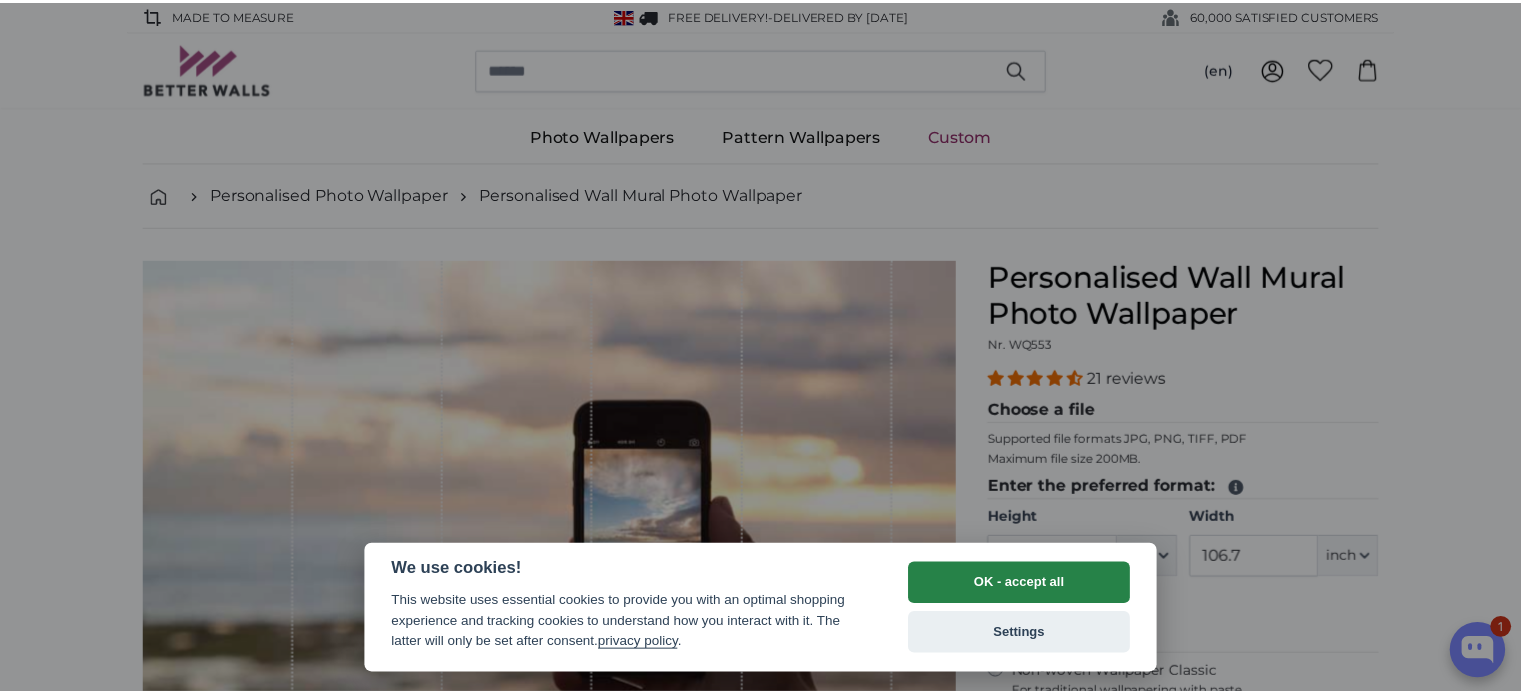 scroll, scrollTop: 0, scrollLeft: 0, axis: both 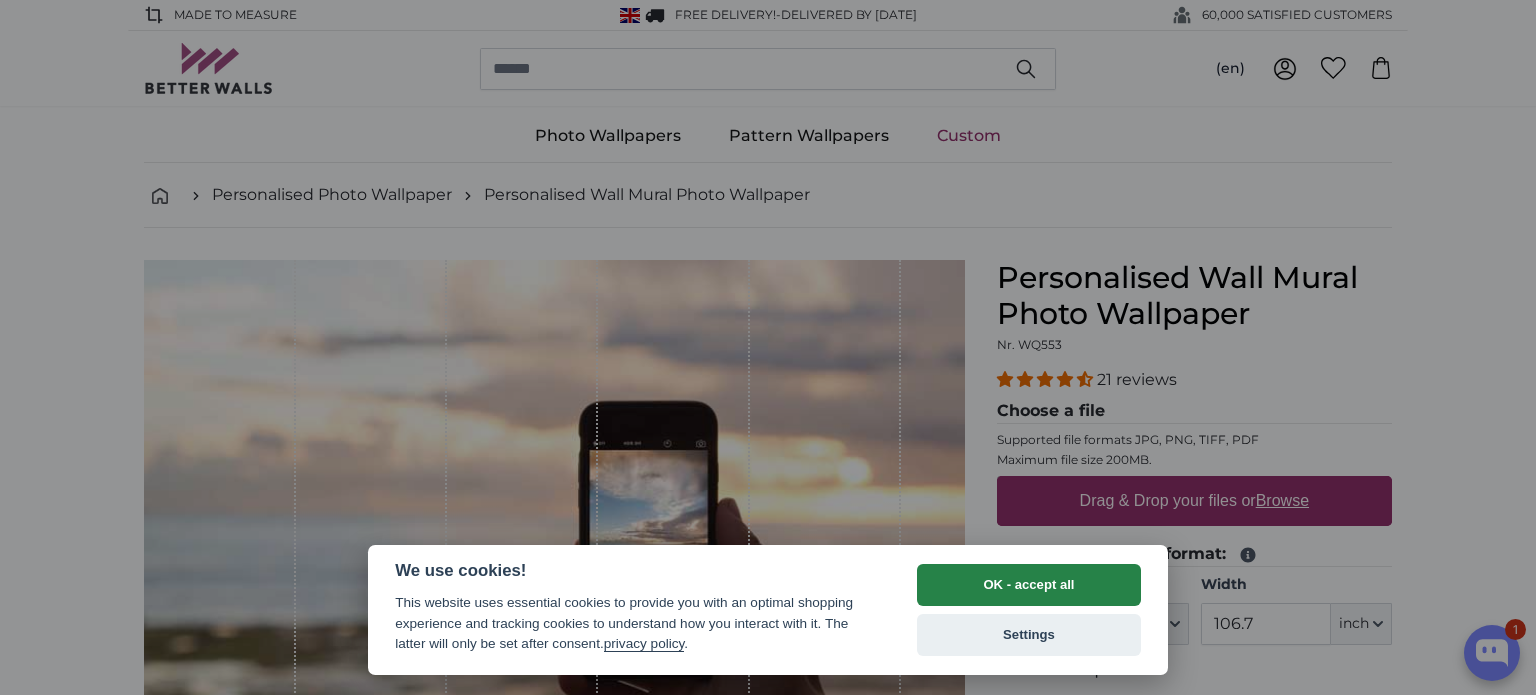 click on "OK - accept all" at bounding box center (1029, 585) 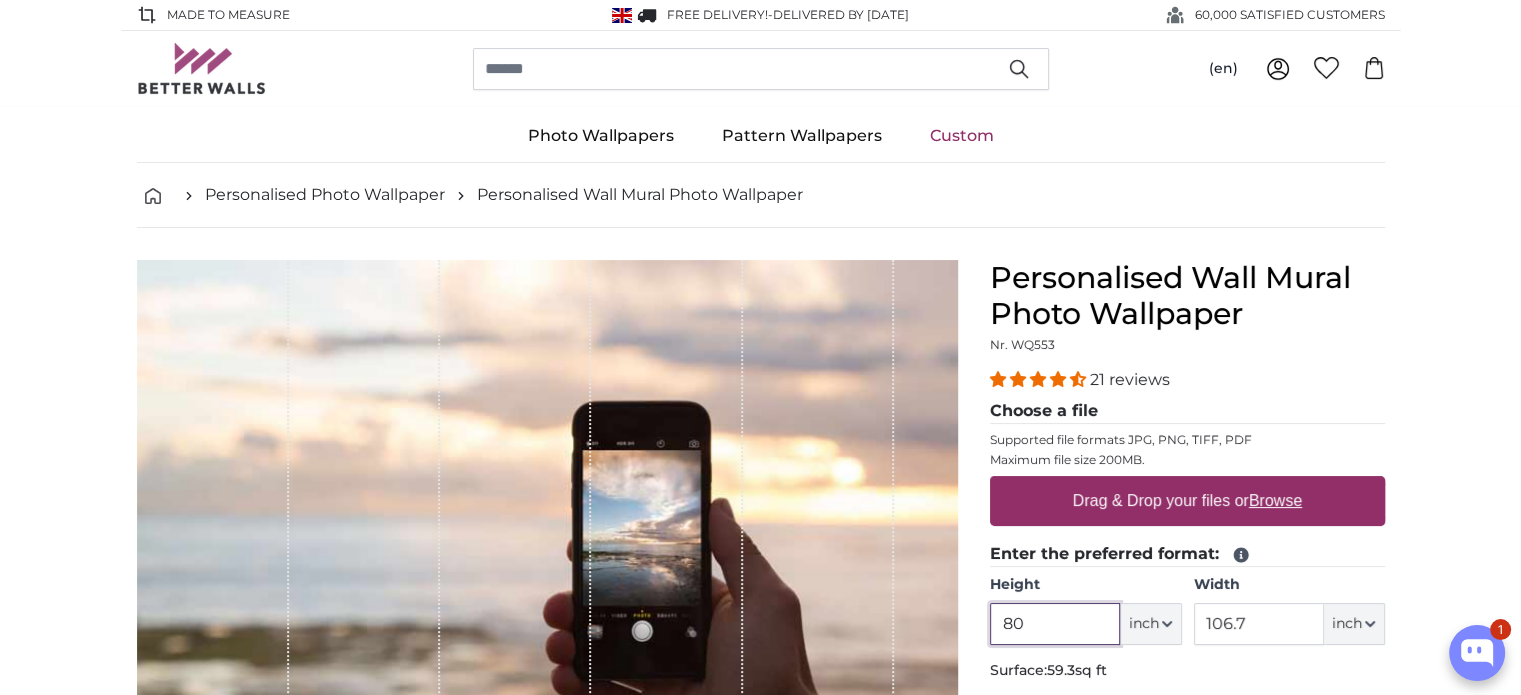 scroll, scrollTop: 0, scrollLeft: 0, axis: both 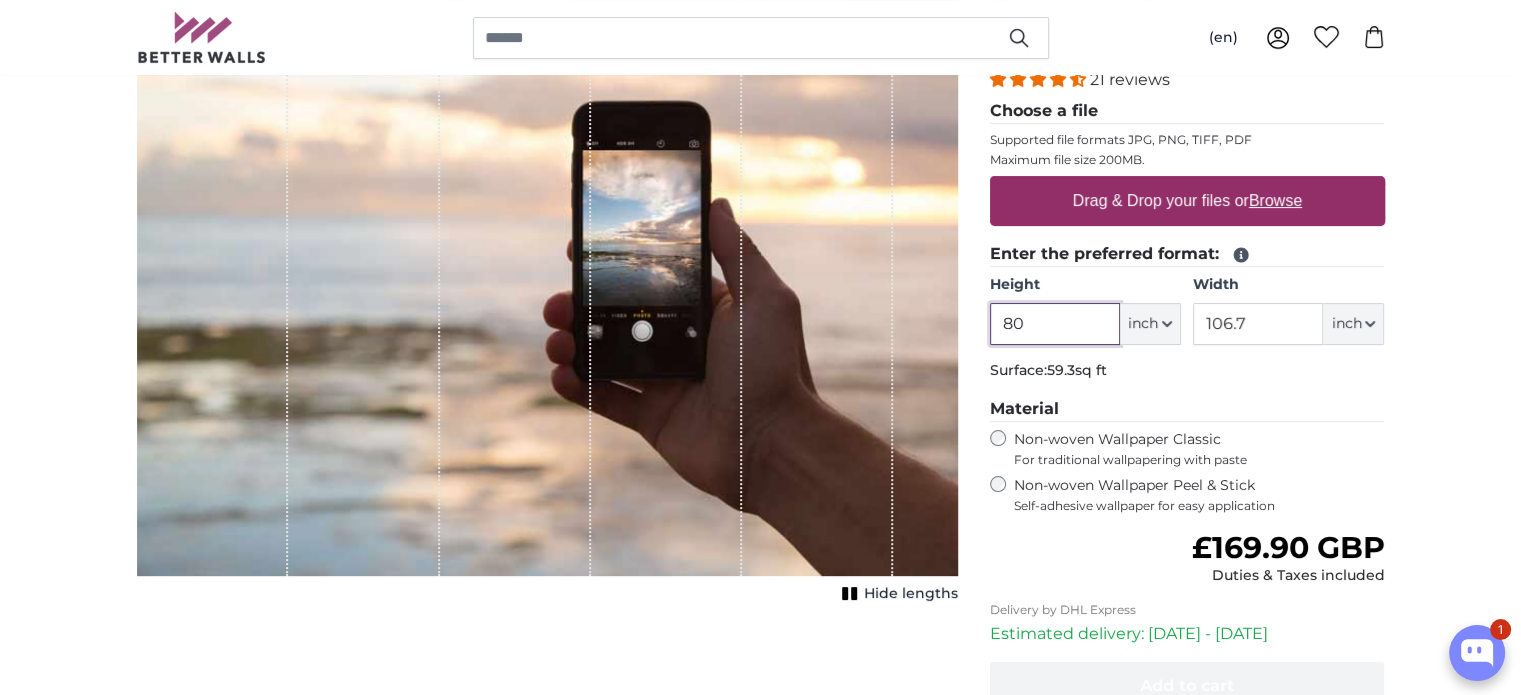 drag, startPoint x: 1028, startPoint y: 316, endPoint x: 886, endPoint y: 315, distance: 142.00352 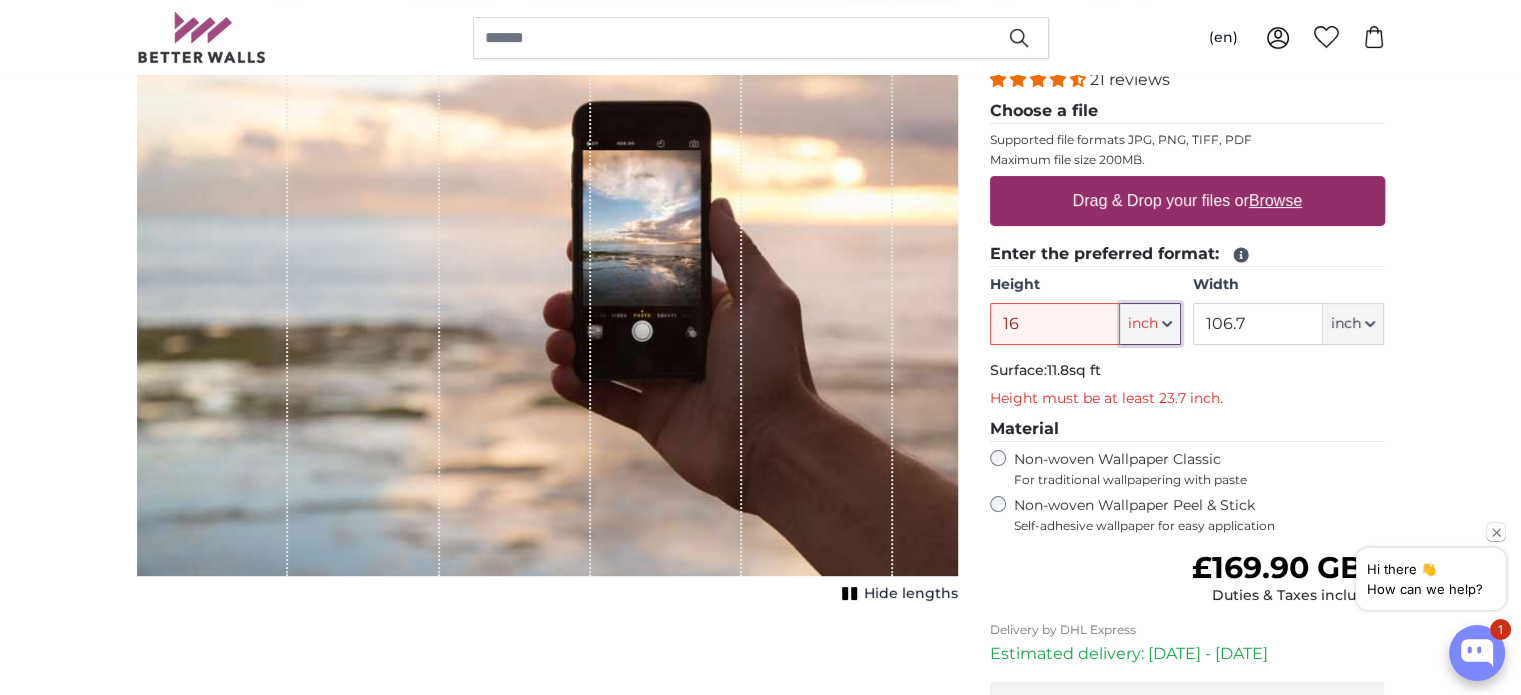 click on "inch" 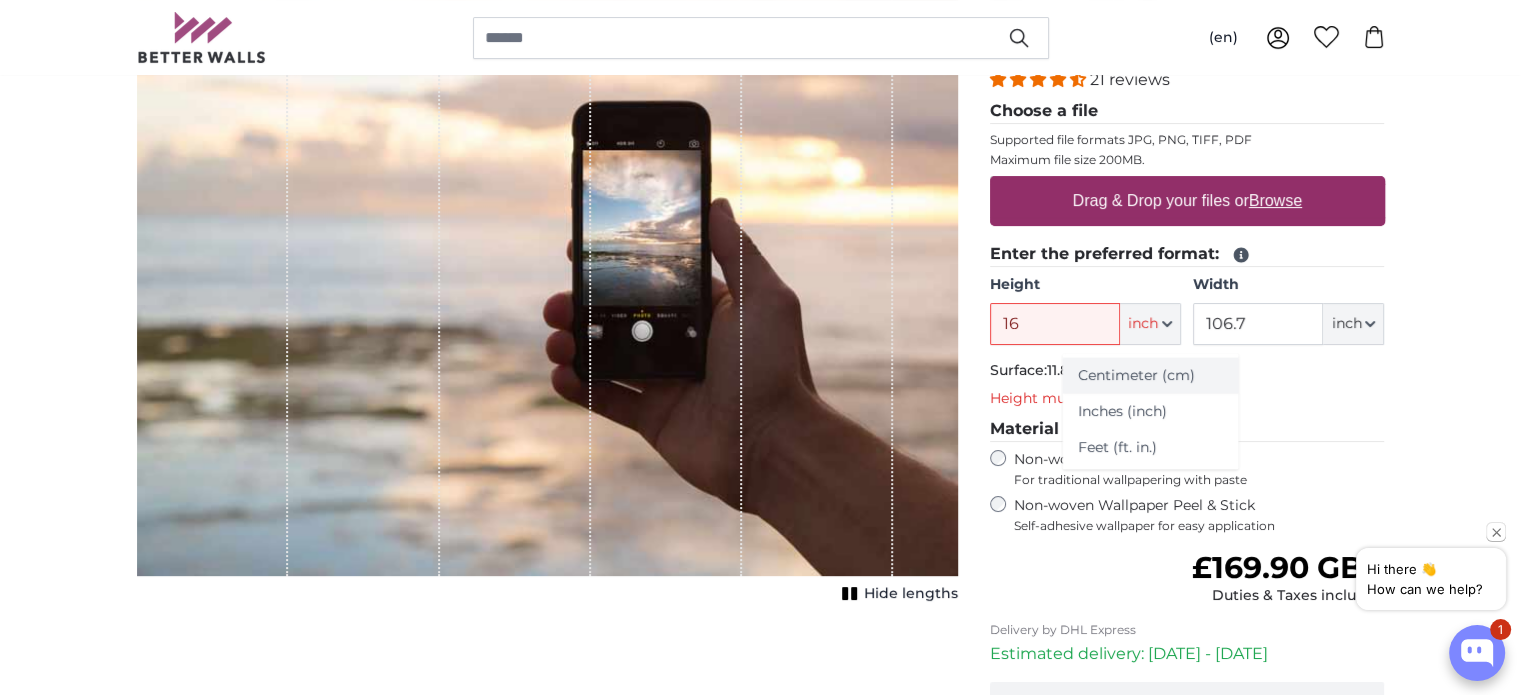 click on "Centimeter (cm)" 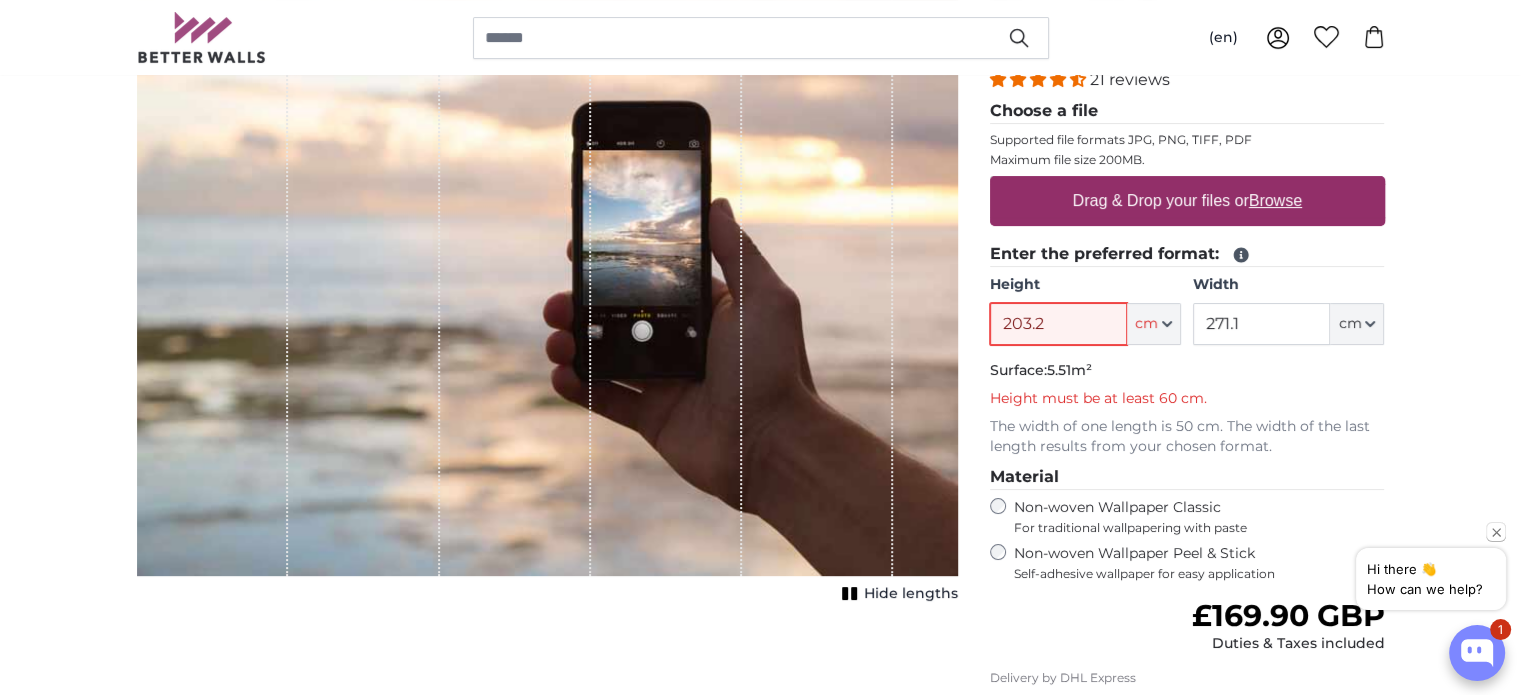 drag, startPoint x: 1074, startPoint y: 323, endPoint x: 856, endPoint y: 314, distance: 218.1857 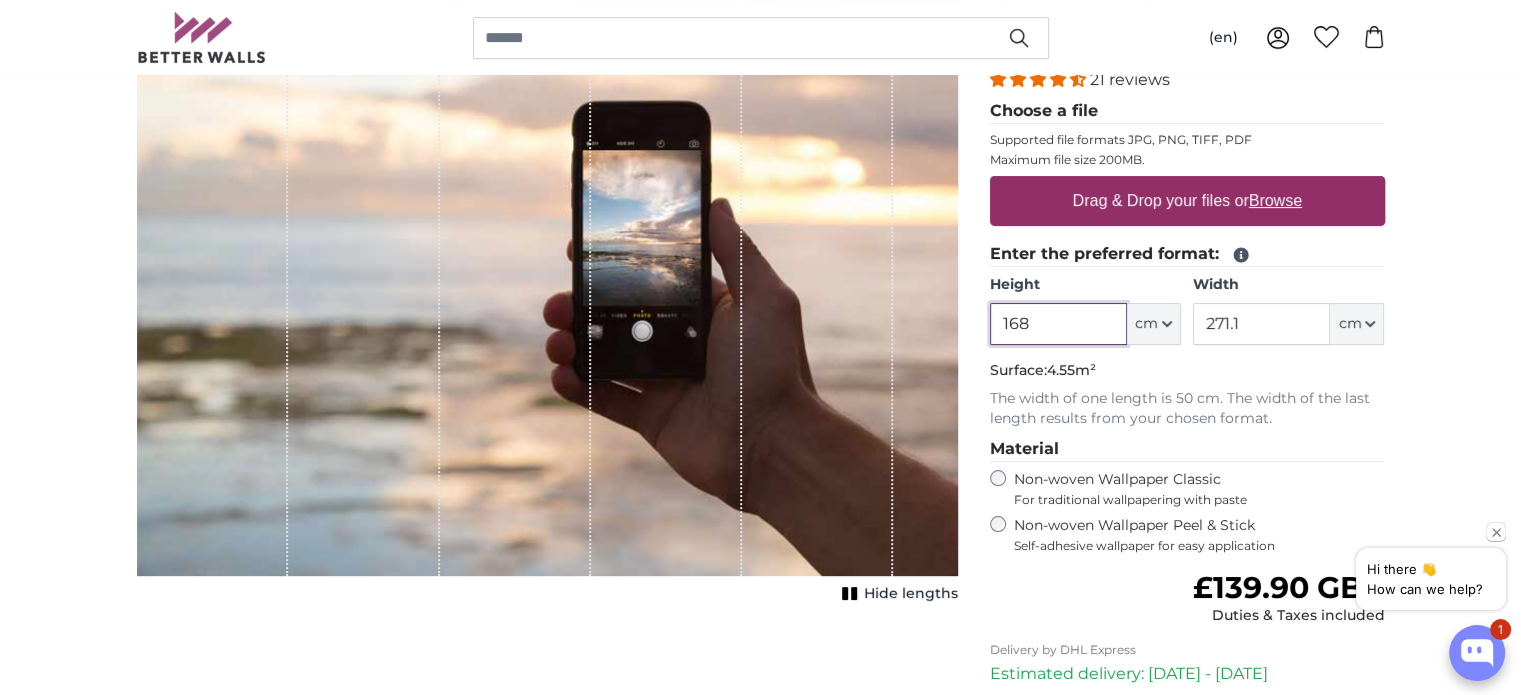 type on "168" 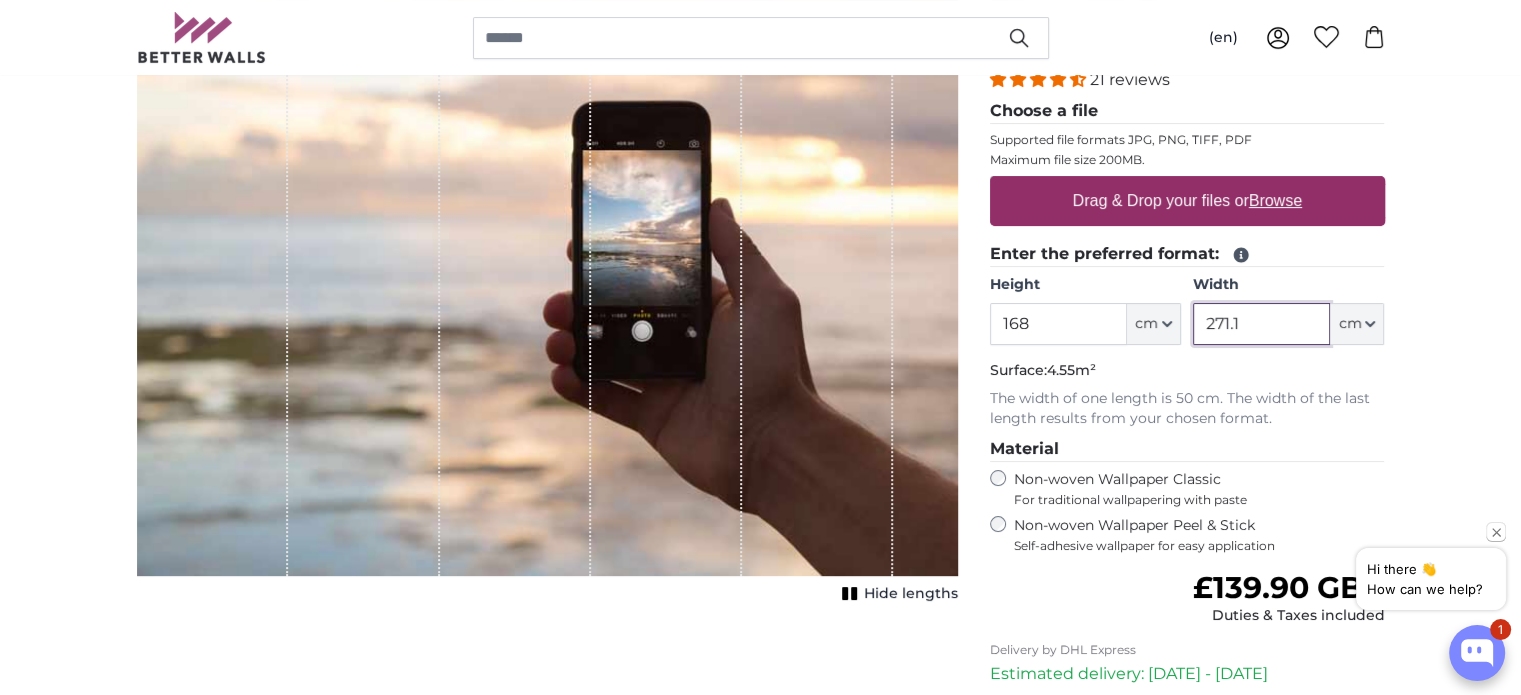 drag, startPoint x: 1272, startPoint y: 328, endPoint x: 1004, endPoint y: 326, distance: 268.00748 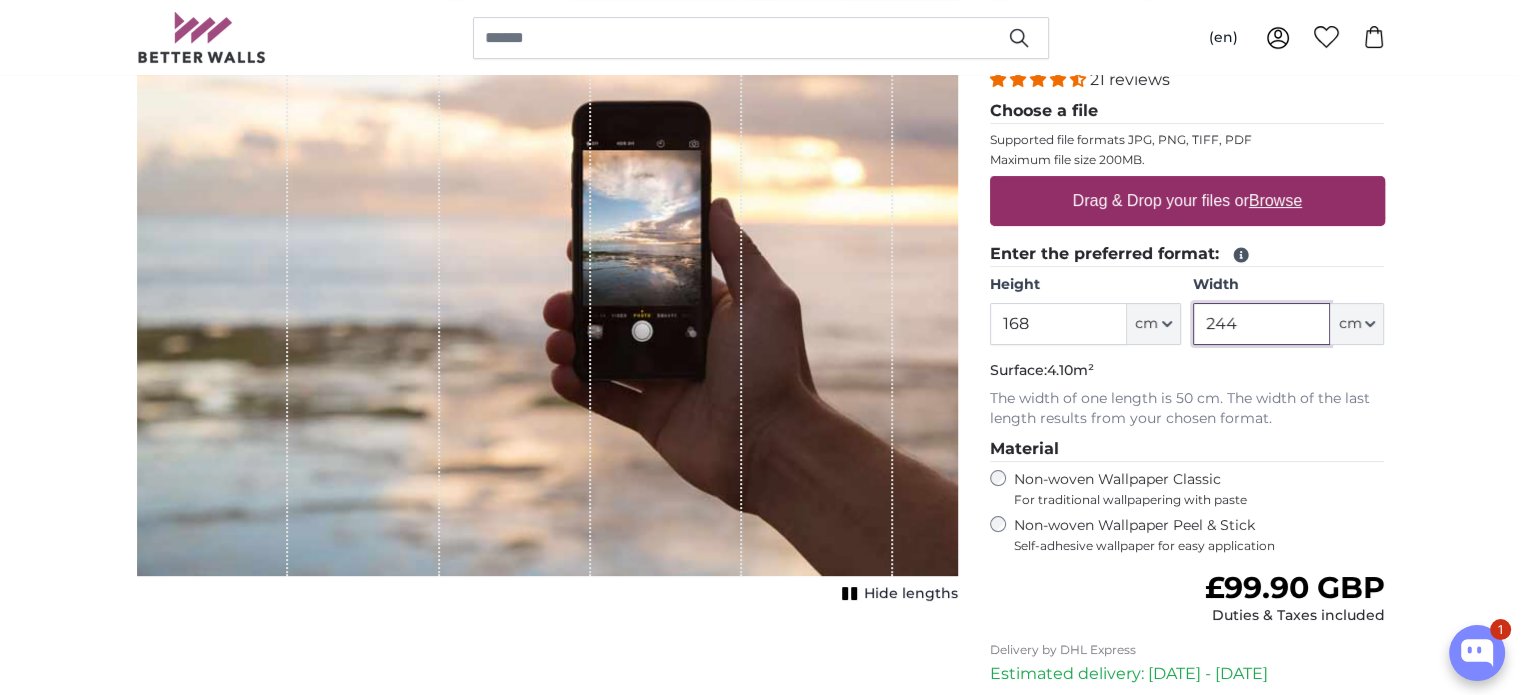 type on "244" 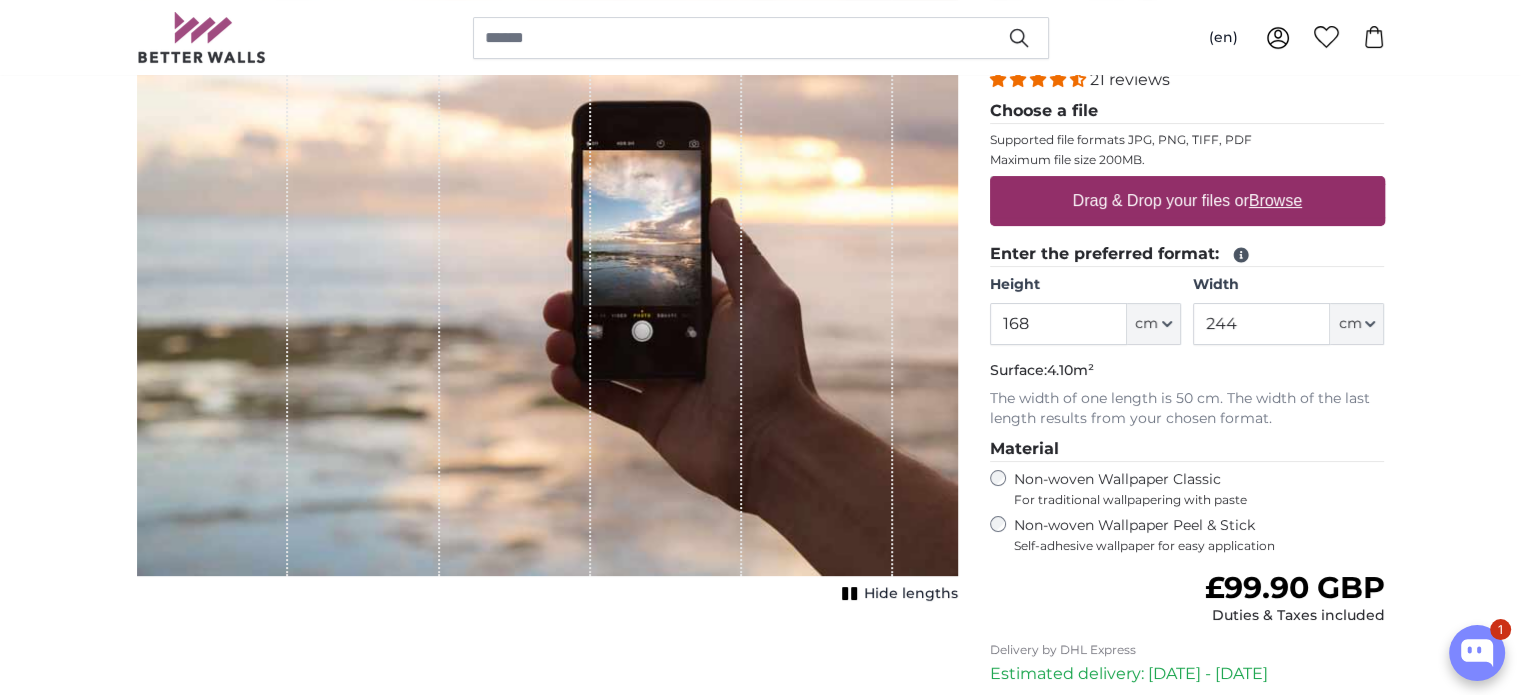 click on "Non-woven Wallpaper Peel & Stick
Self-adhesive wallpaper for easy application" at bounding box center [1187, 535] 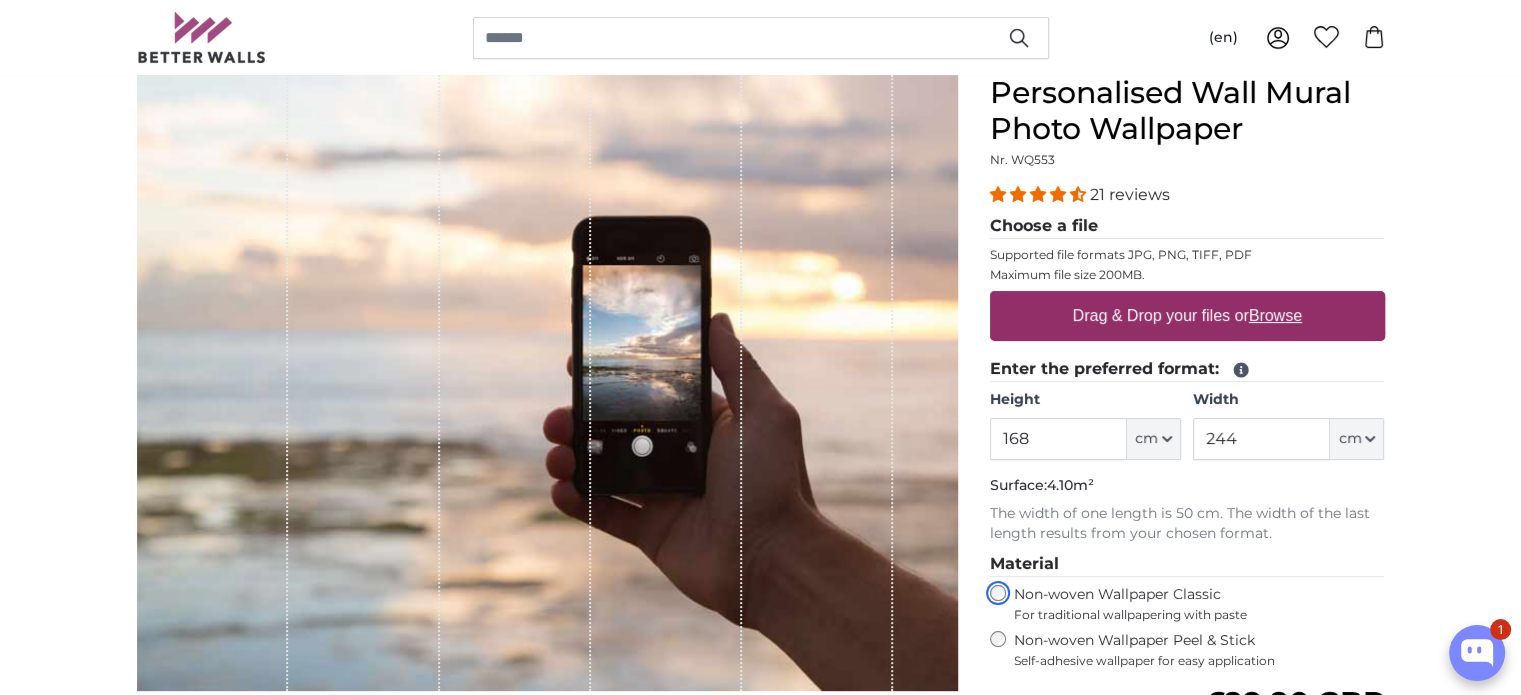scroll, scrollTop: 100, scrollLeft: 0, axis: vertical 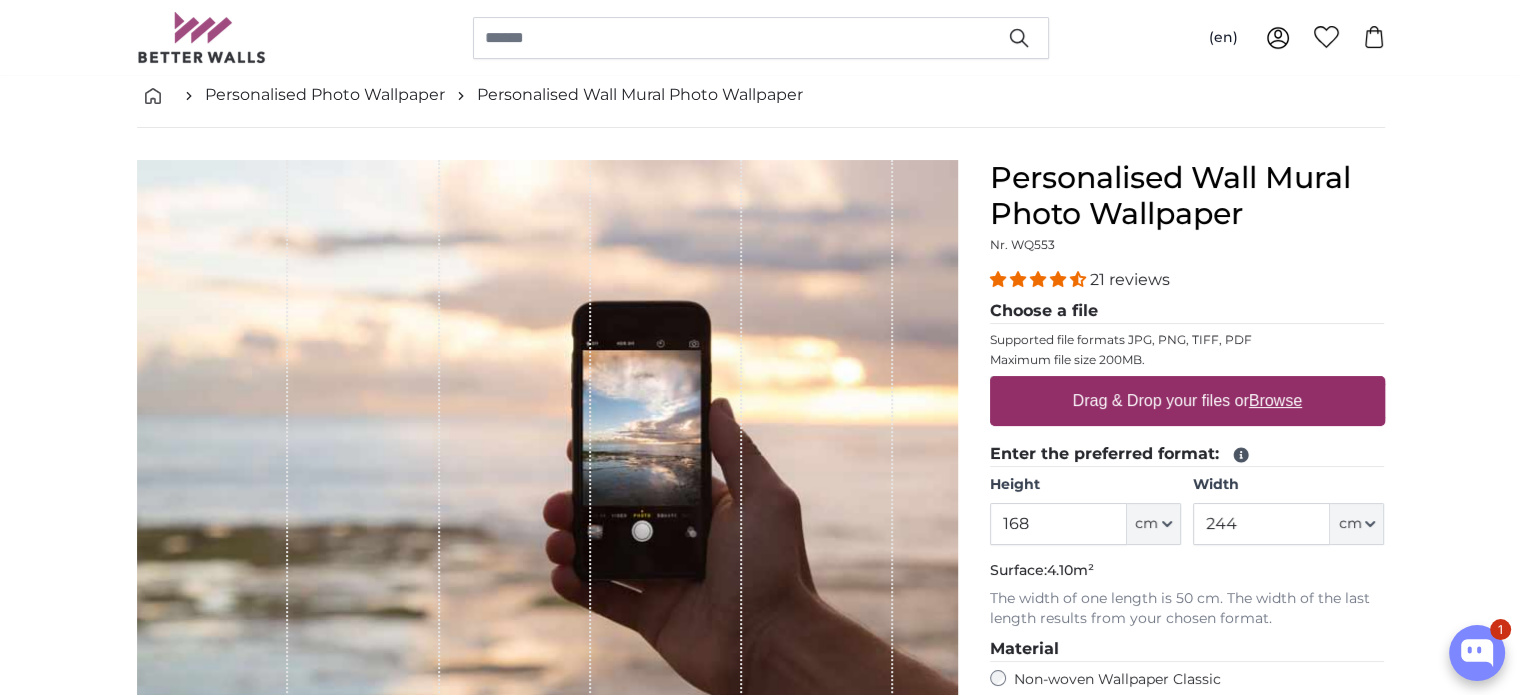 click on "Drag & Drop your files or  Browse" at bounding box center [1186, 401] 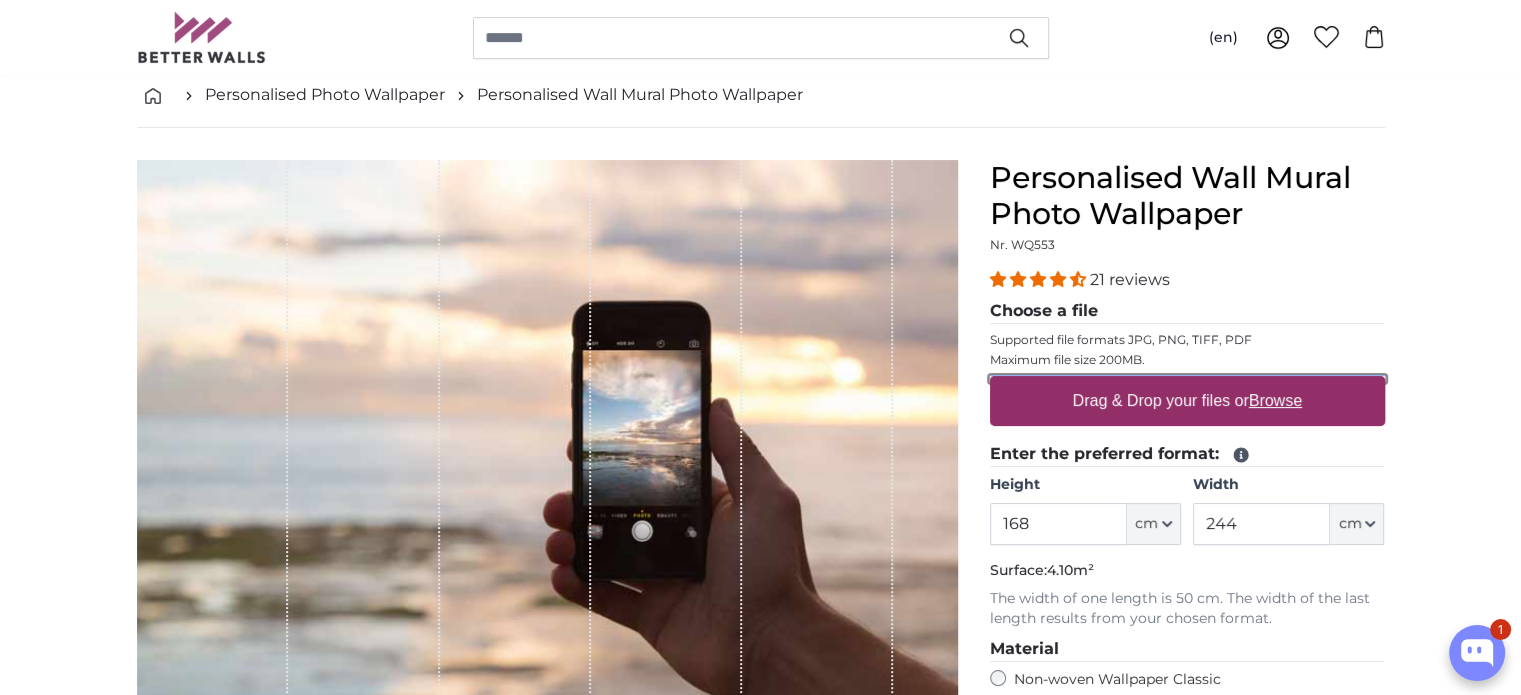 click on "Drag & Drop your files or  Browse" at bounding box center (1187, 379) 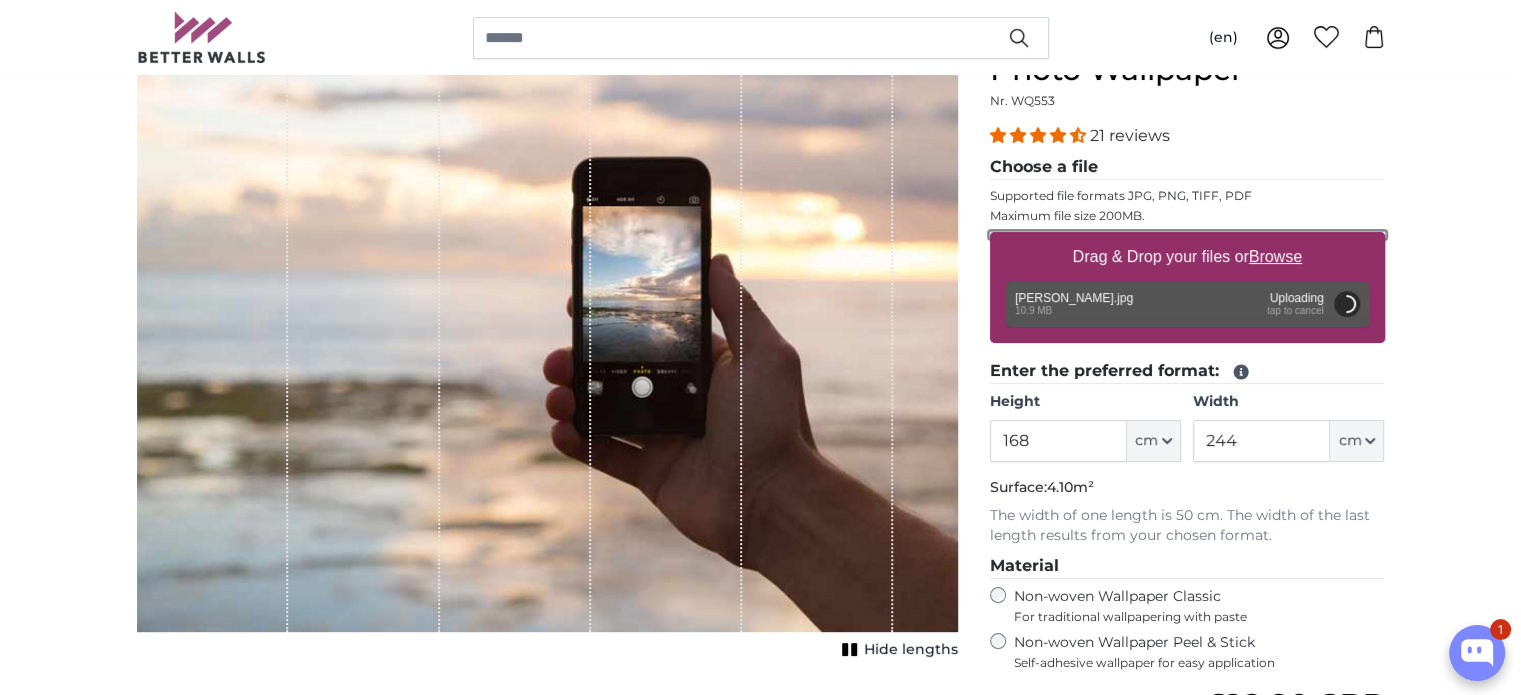 scroll, scrollTop: 156, scrollLeft: 0, axis: vertical 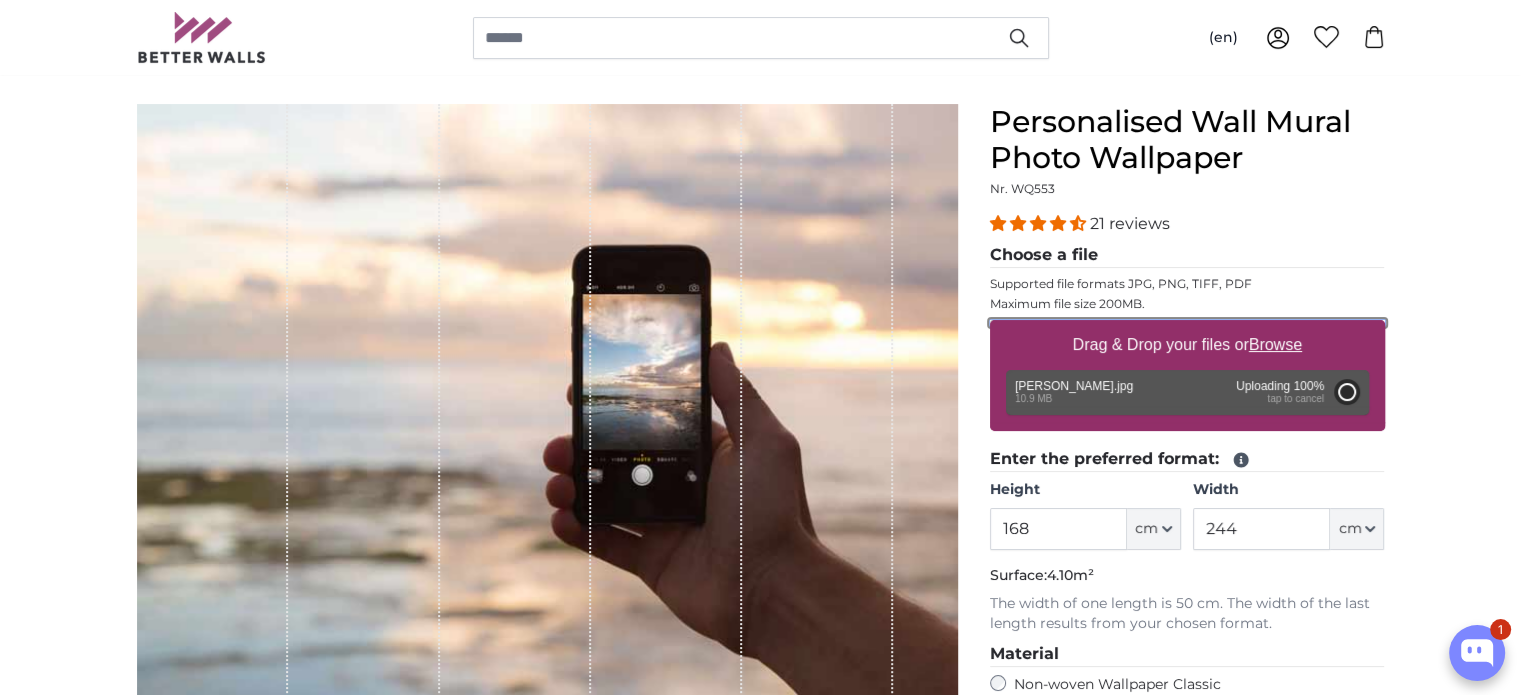 type on "200" 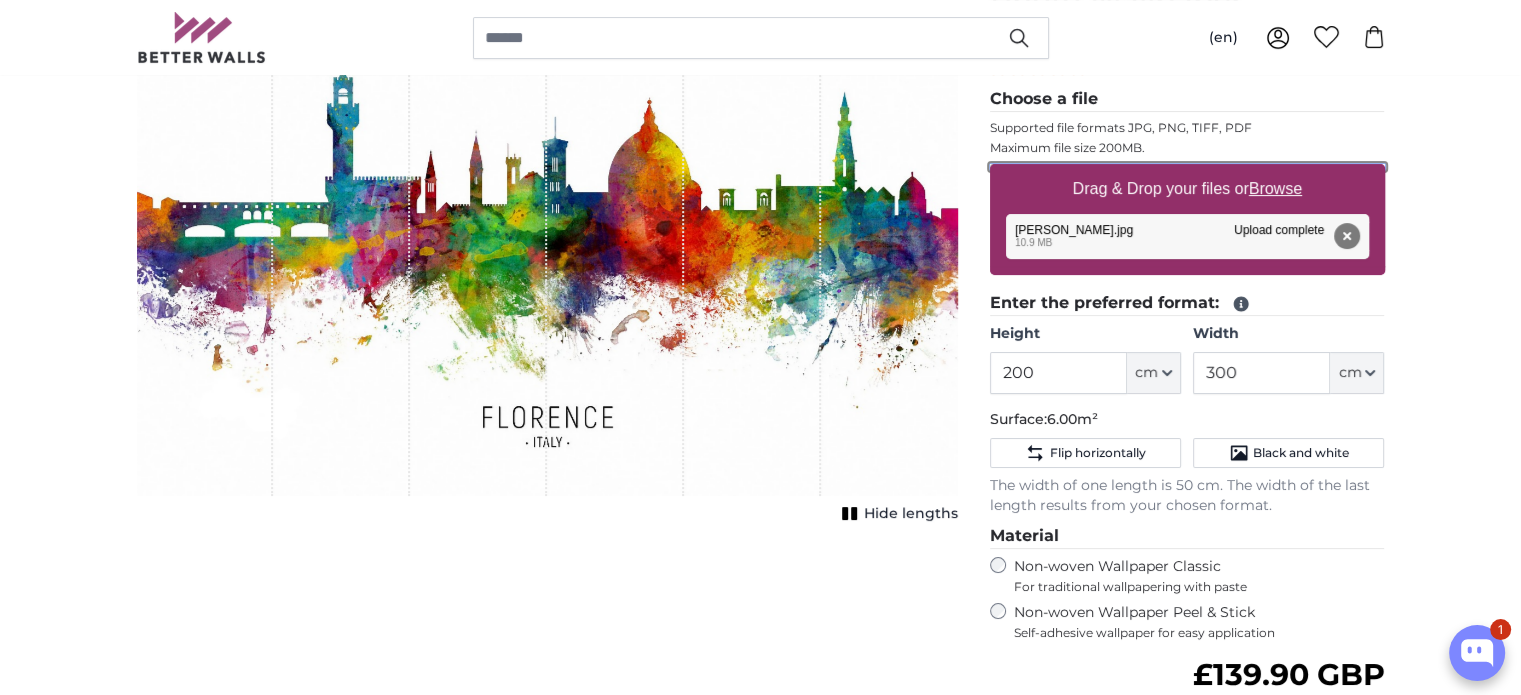 scroll, scrollTop: 356, scrollLeft: 0, axis: vertical 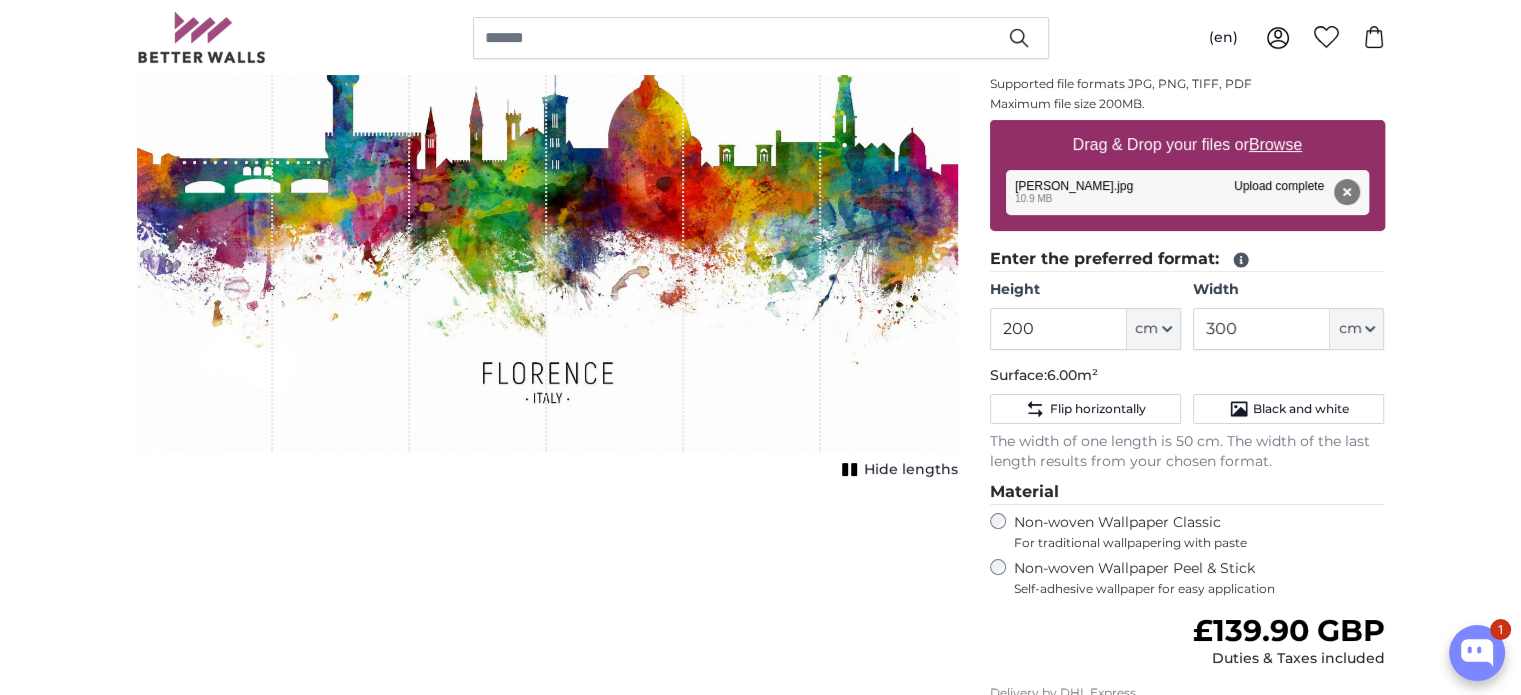 click on "Hide lengths" at bounding box center (911, 470) 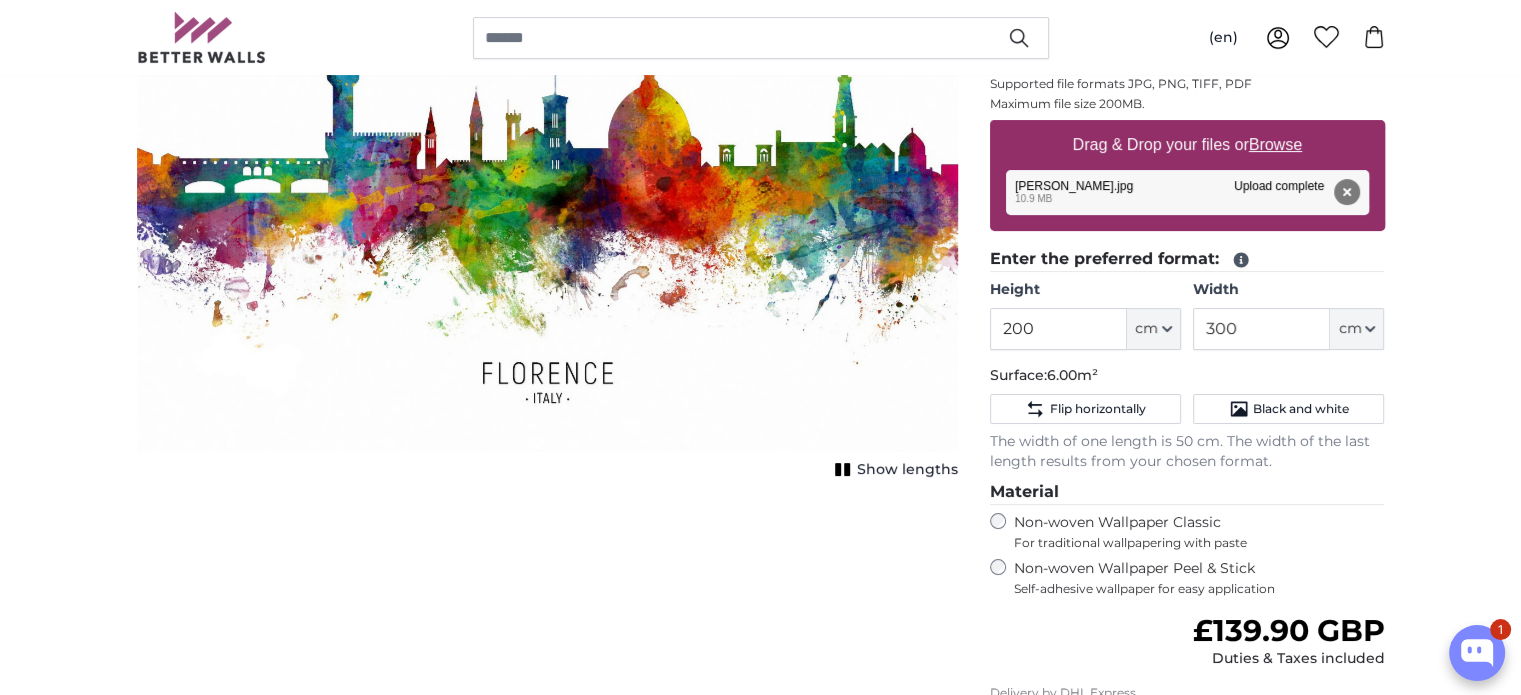 click on "Show lengths" at bounding box center (907, 470) 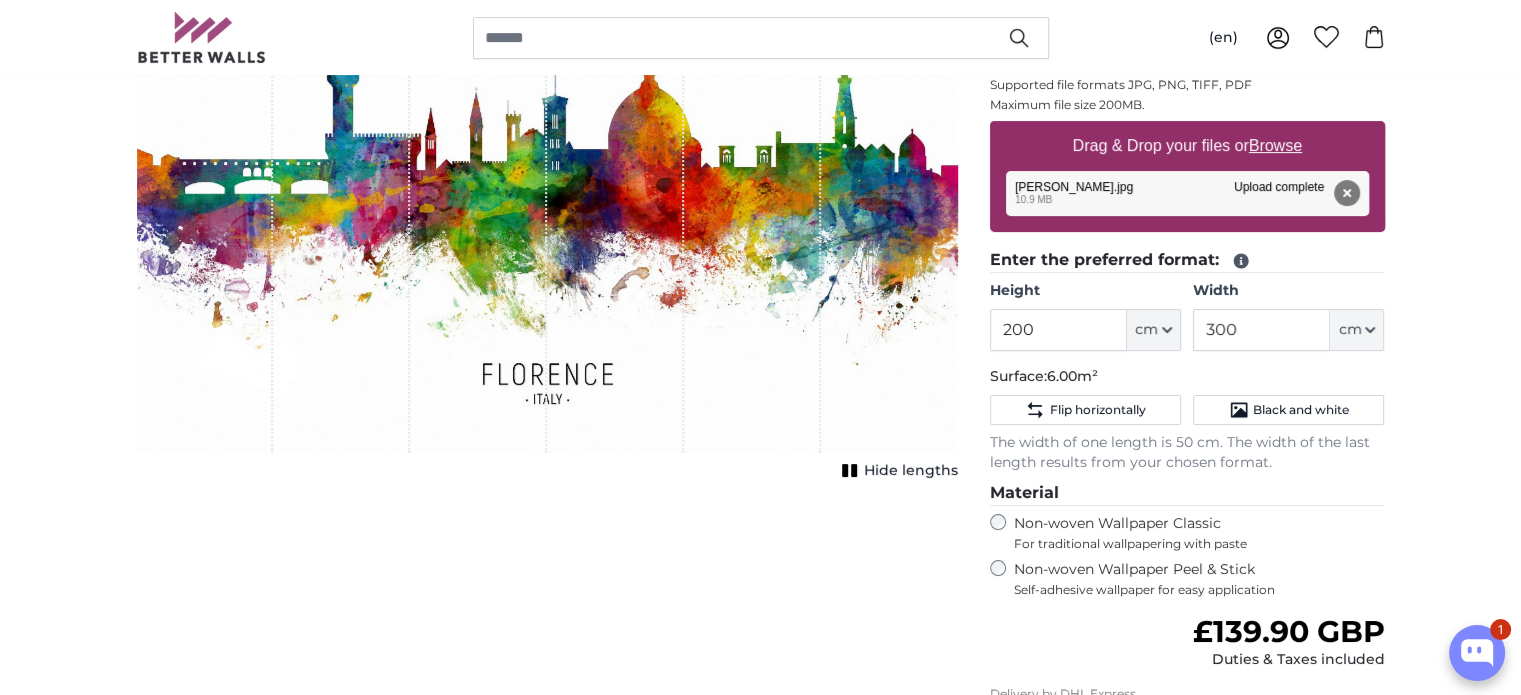 scroll, scrollTop: 356, scrollLeft: 0, axis: vertical 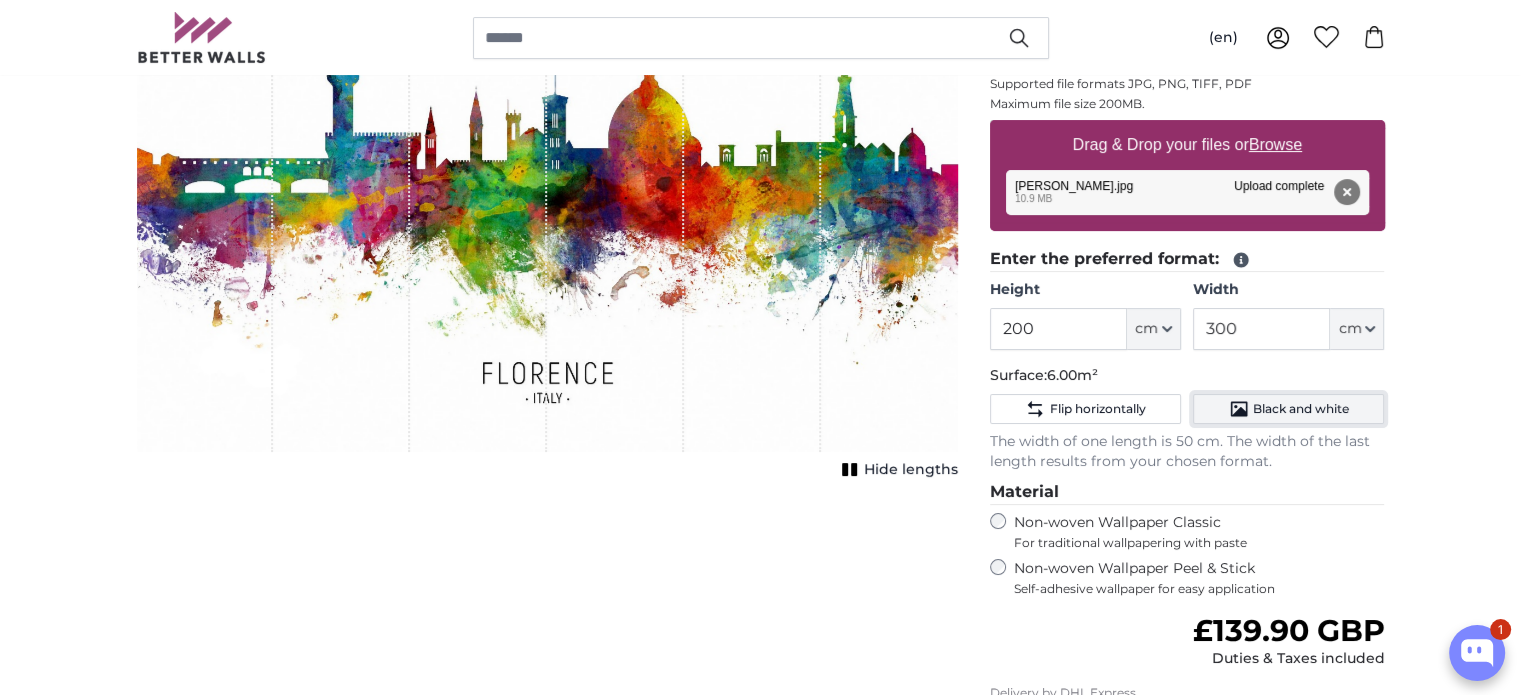 click on "Black and white" 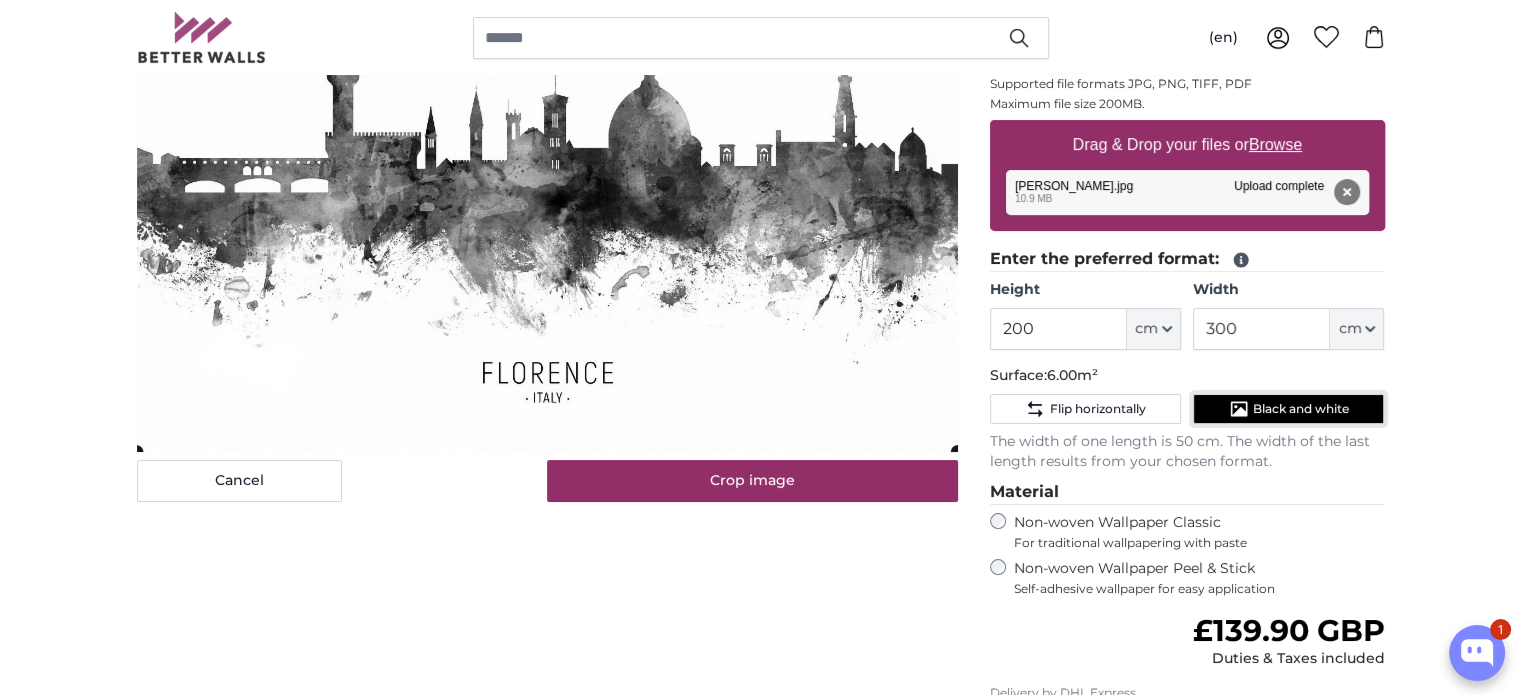 click on "Black and white" 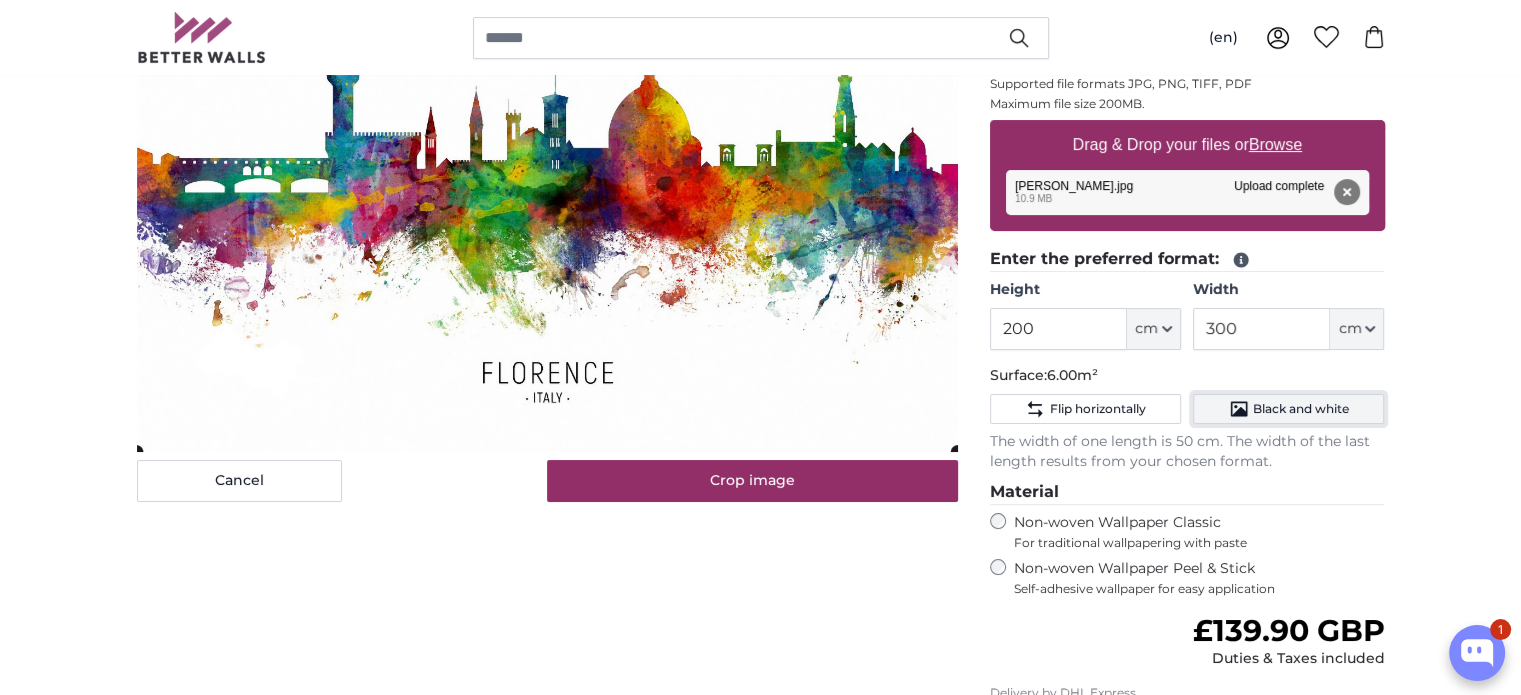 click on "Black and white" 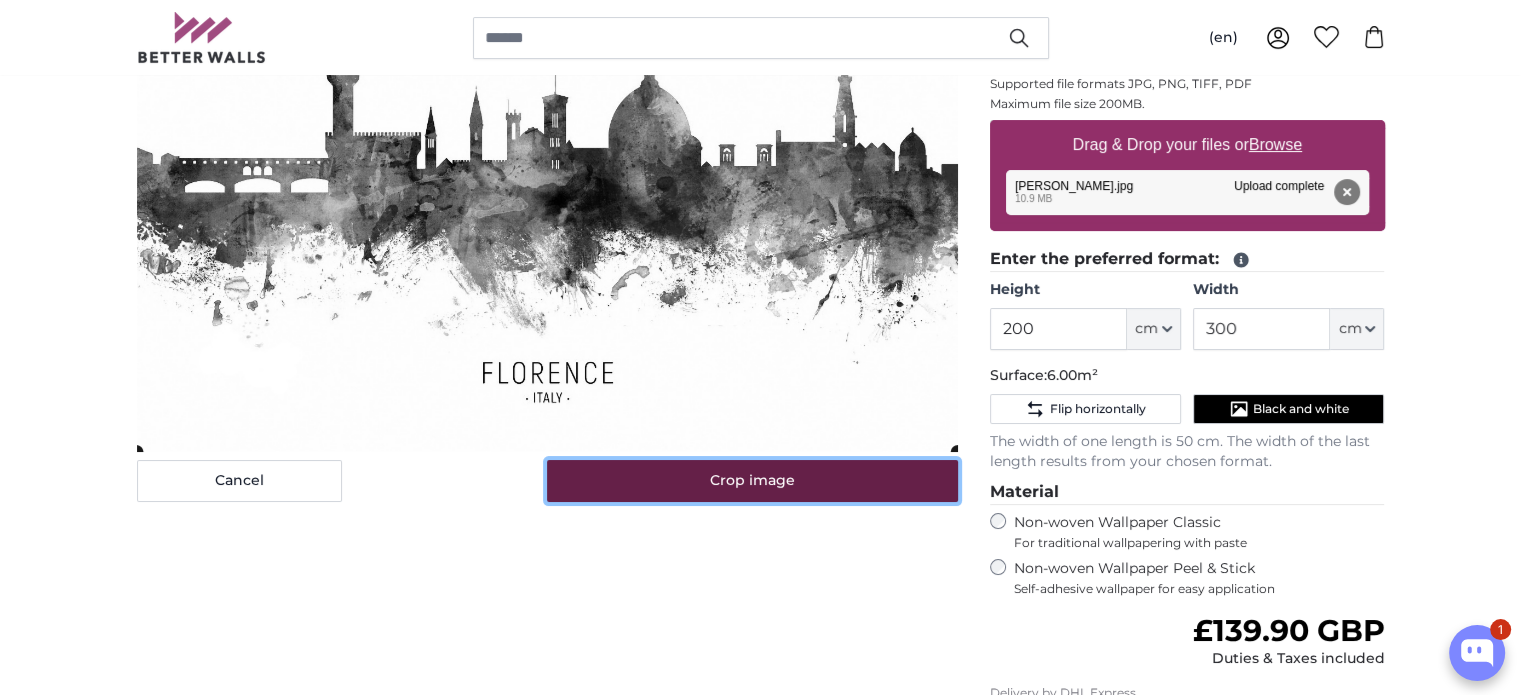 click on "Crop image" at bounding box center (752, 481) 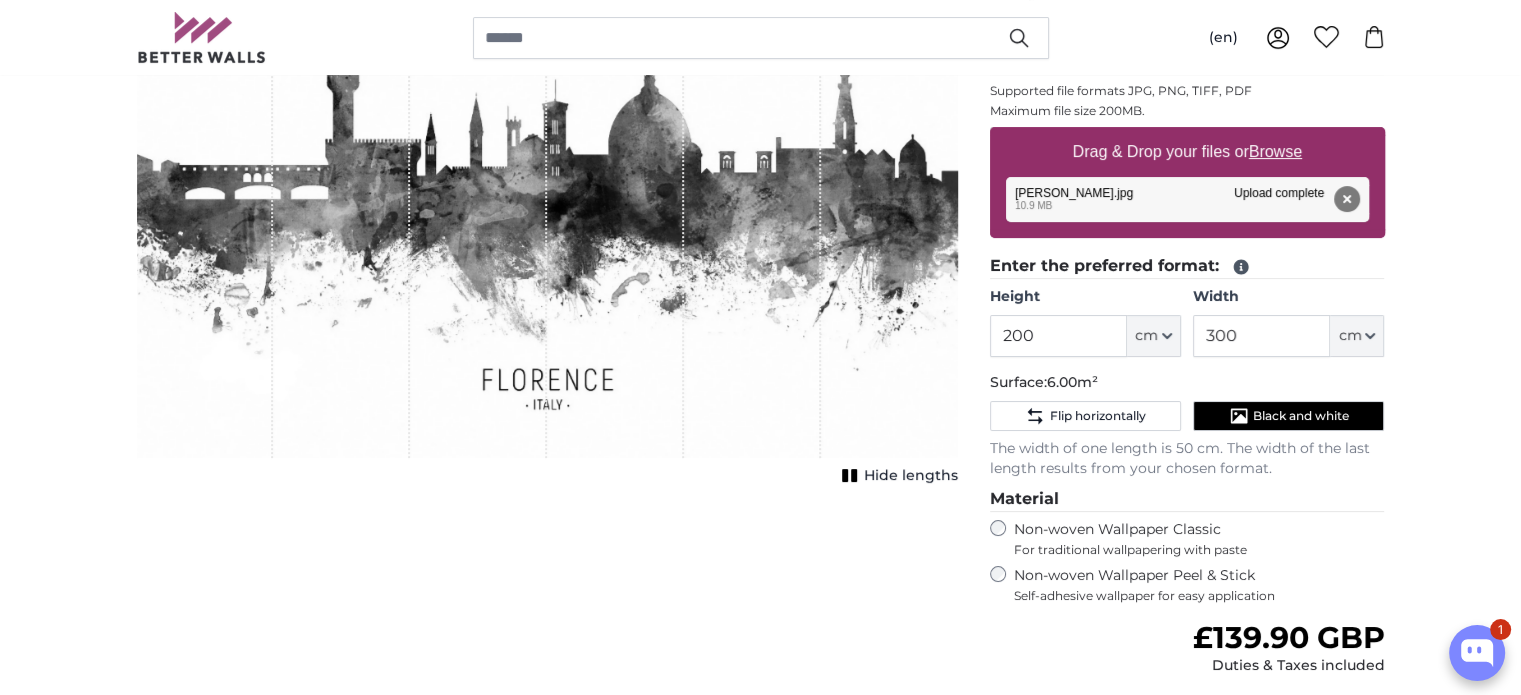 scroll, scrollTop: 156, scrollLeft: 0, axis: vertical 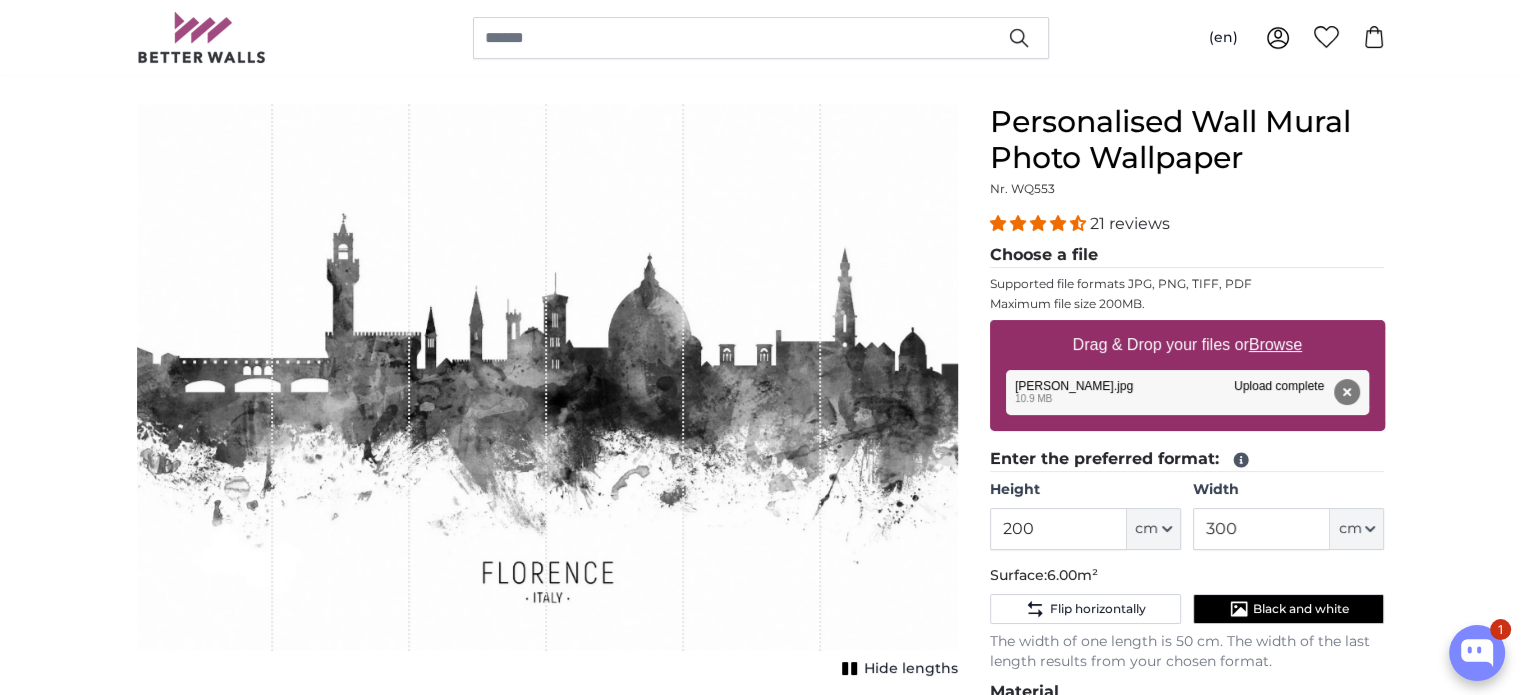 drag, startPoint x: 639, startPoint y: 416, endPoint x: 636, endPoint y: 353, distance: 63.07139 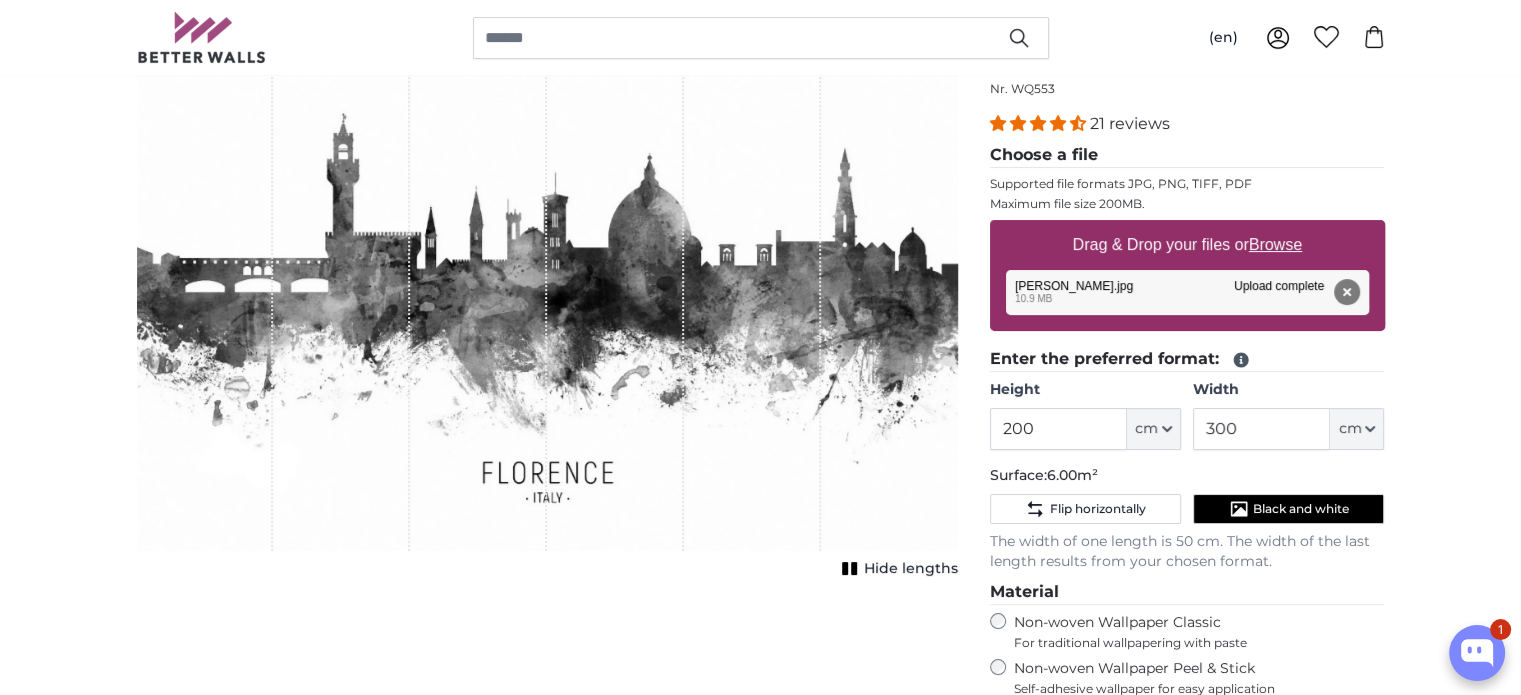 click at bounding box center (615, 277) 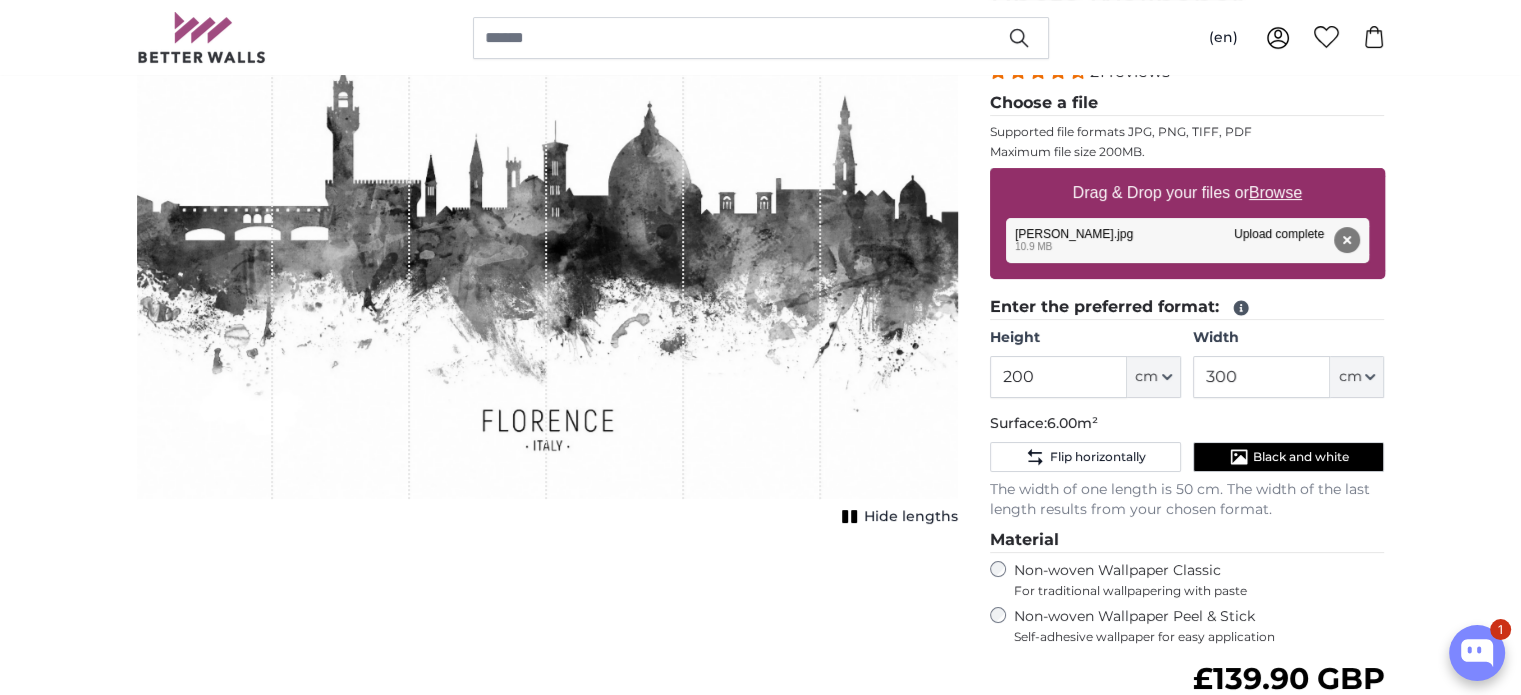 scroll, scrollTop: 356, scrollLeft: 0, axis: vertical 